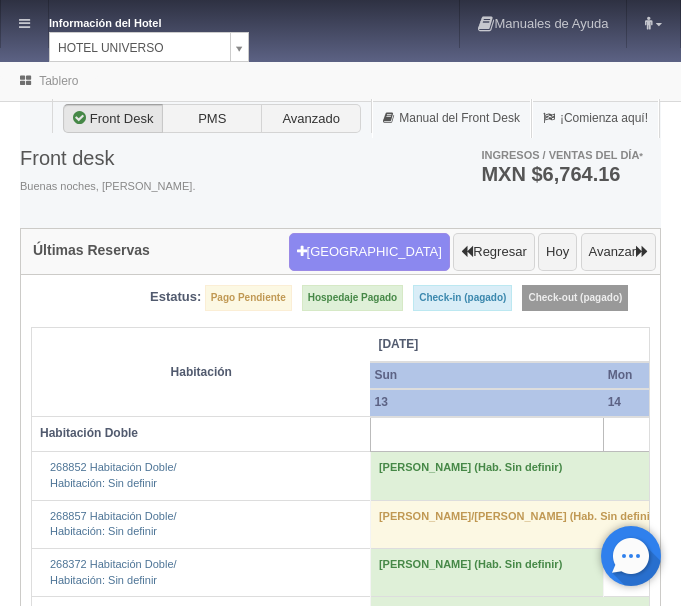 scroll, scrollTop: 0, scrollLeft: 0, axis: both 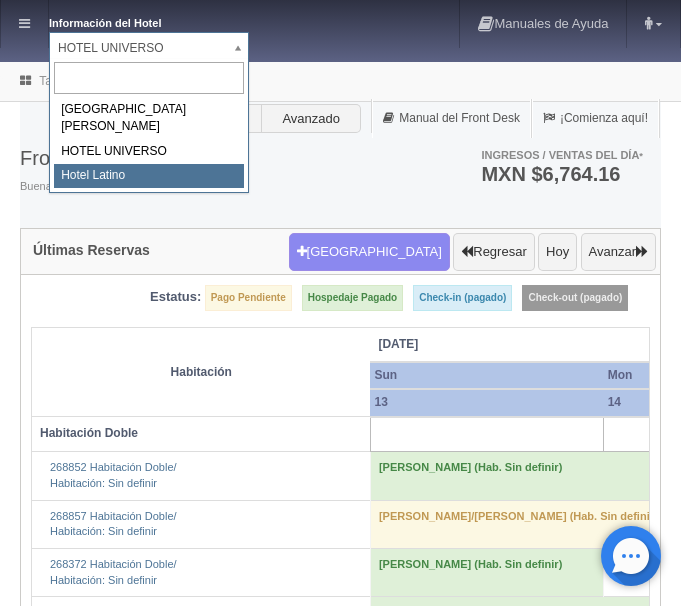 select on "625" 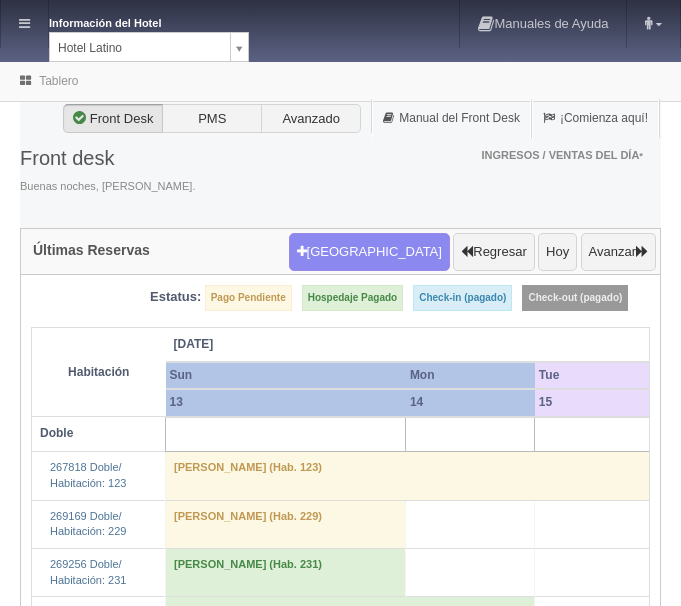 scroll, scrollTop: 0, scrollLeft: 0, axis: both 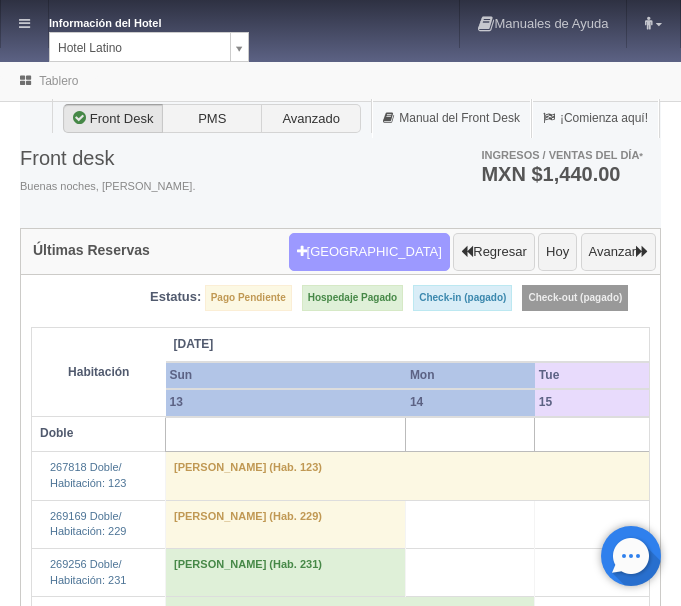 click on "[GEOGRAPHIC_DATA]" at bounding box center [369, 252] 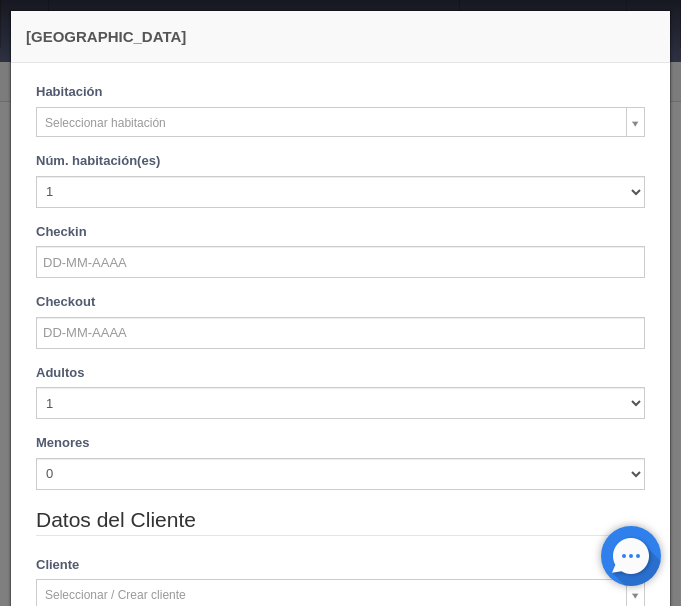 checkbox on "false" 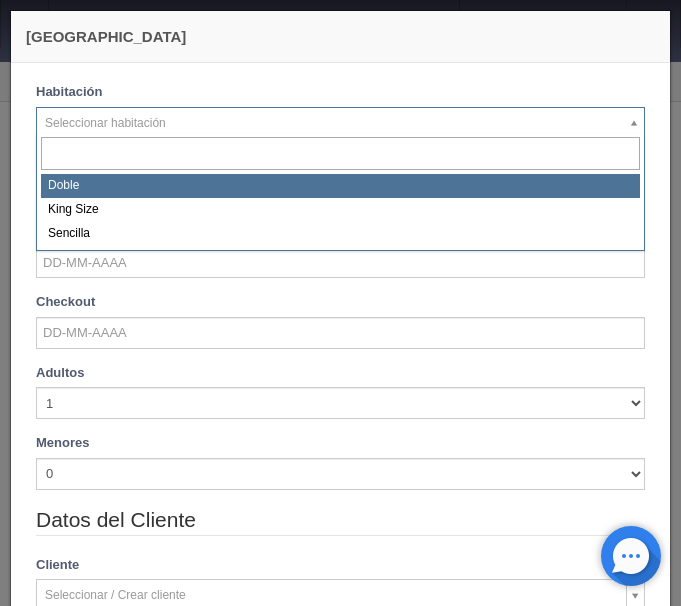 select on "2159" 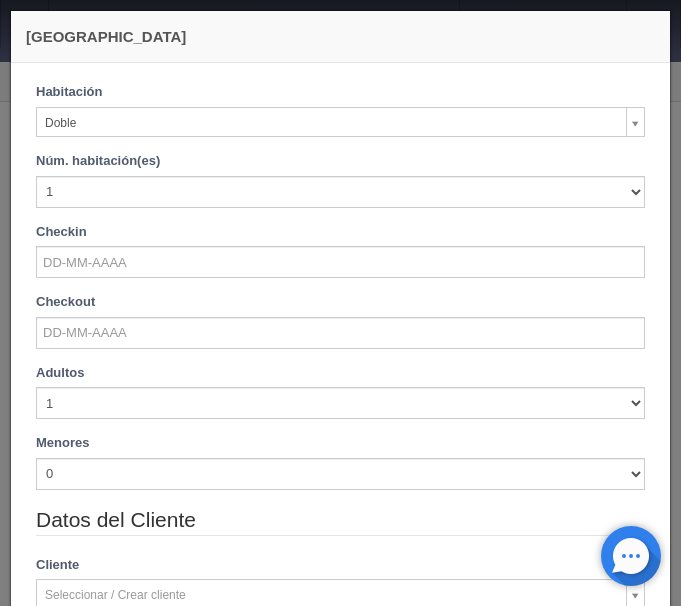 checkbox on "false" 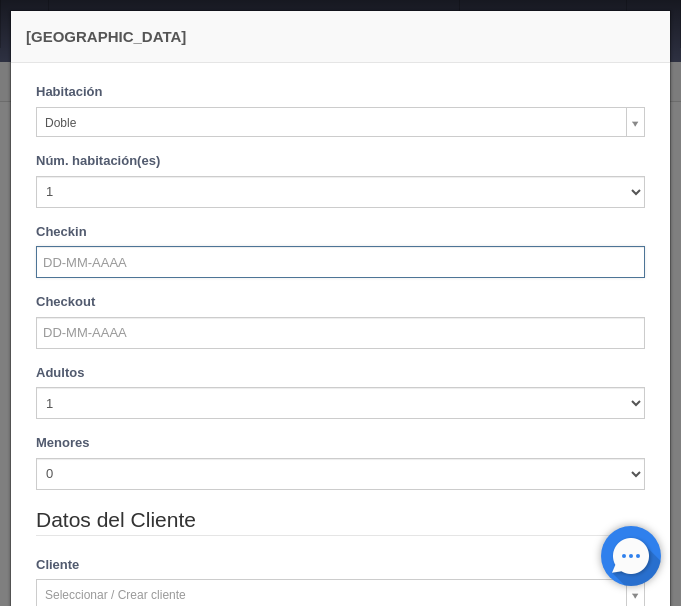click at bounding box center (340, 262) 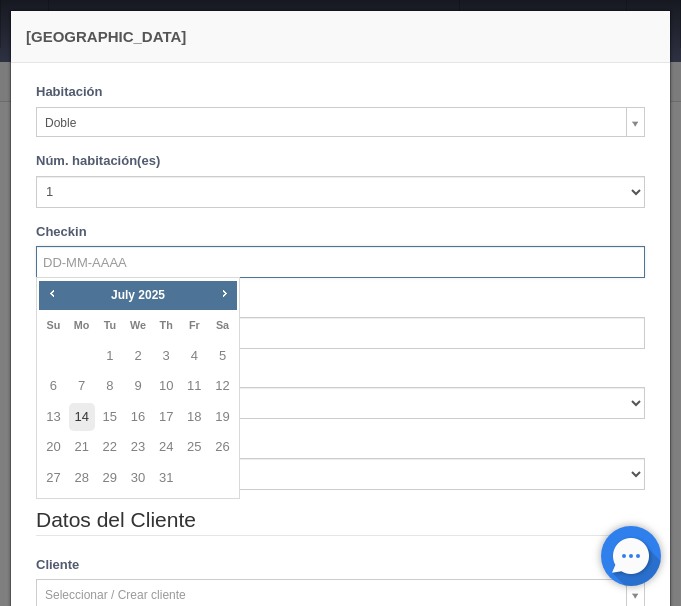 click on "14" at bounding box center [82, 417] 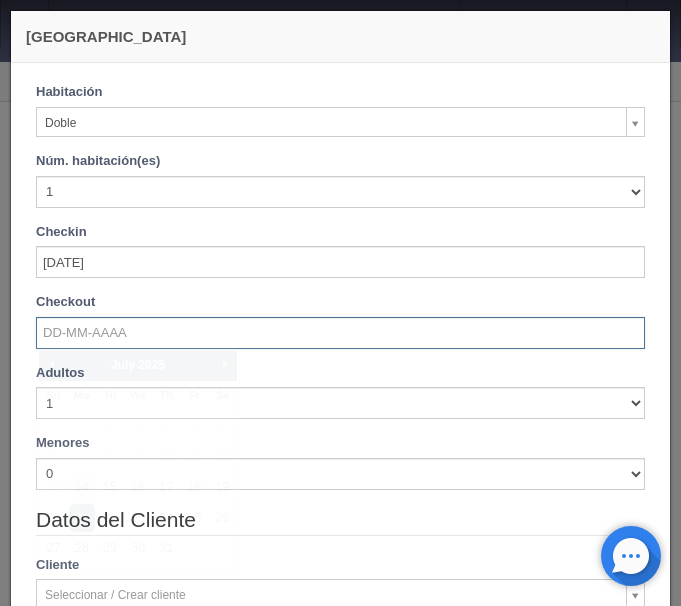 click at bounding box center [340, 333] 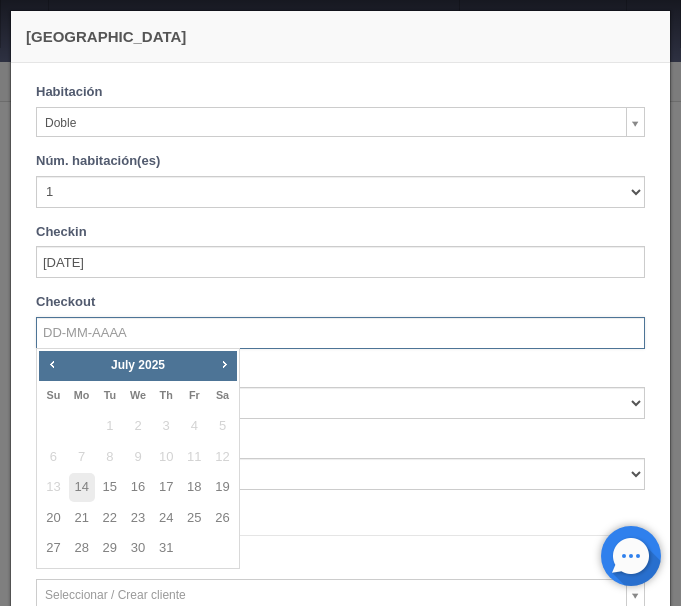 click on "15" at bounding box center [110, 487] 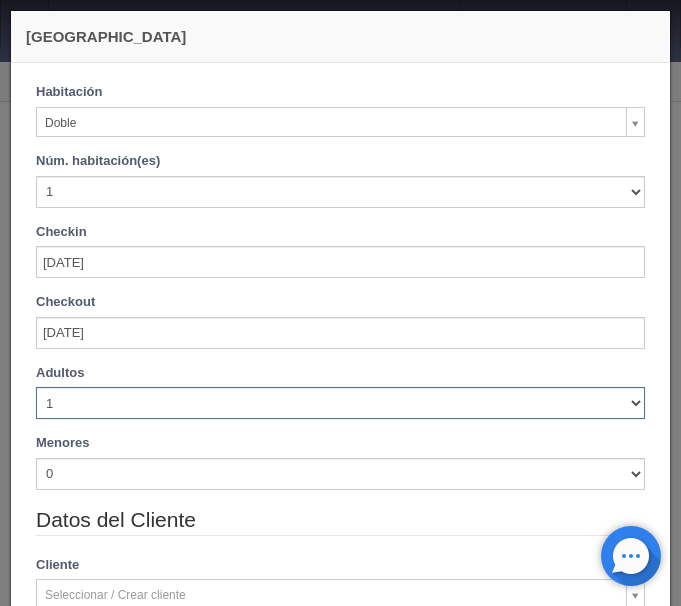 click on "1
2
3
4
5
6
7
8
9
10" at bounding box center [340, 403] 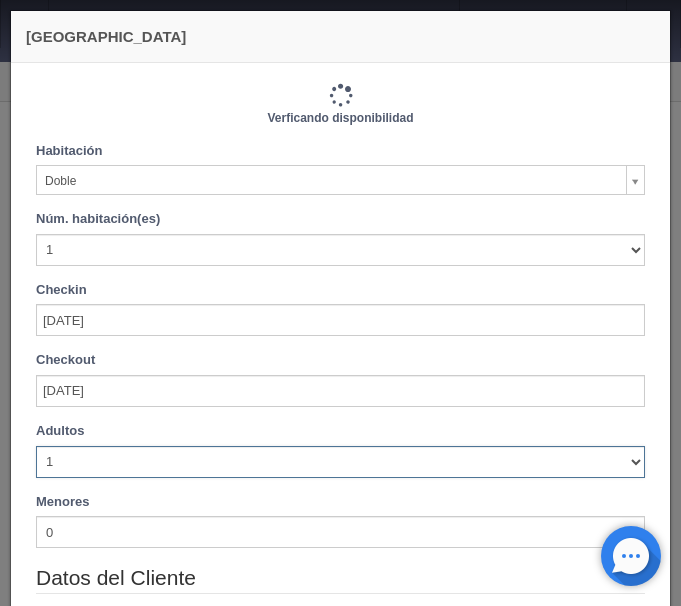 type on "770.00" 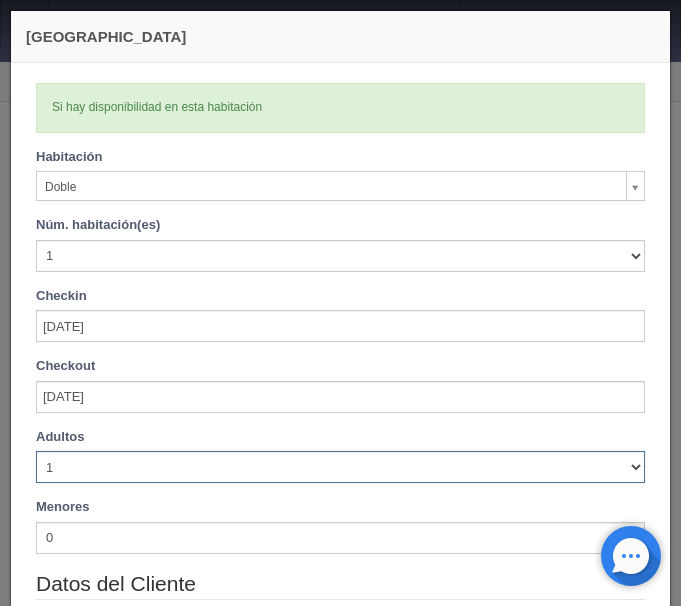 select on "4" 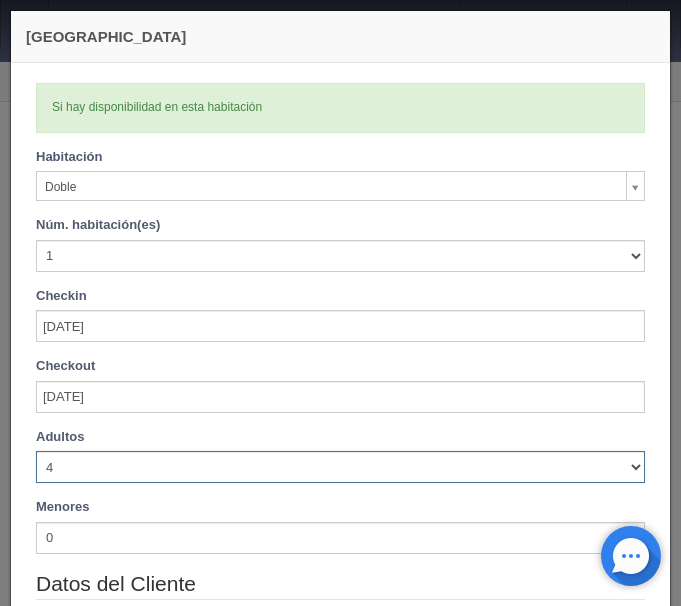 click on "4" at bounding box center (0, 0) 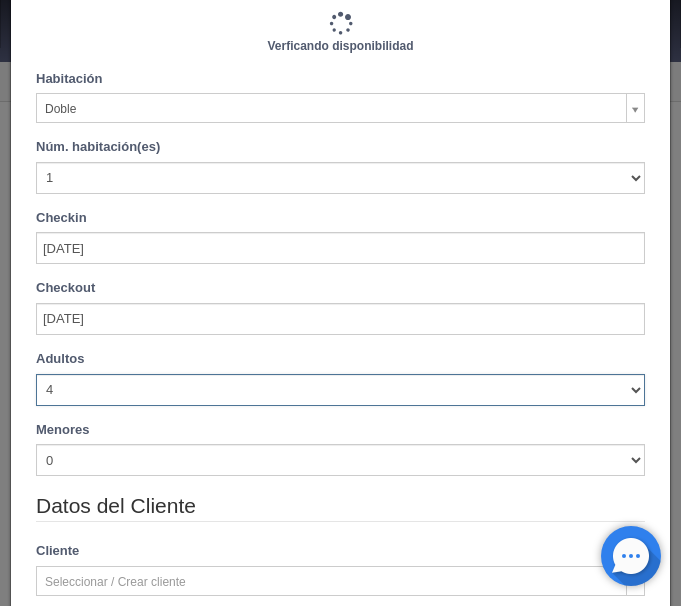 type on "870.00" 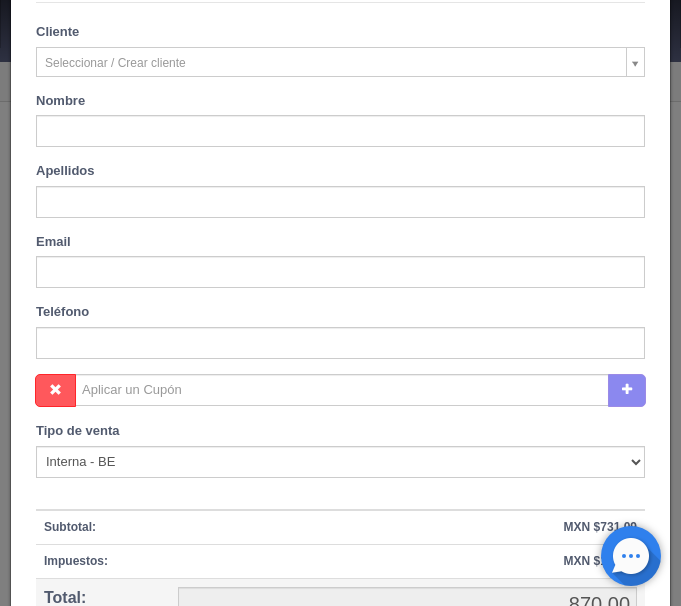 scroll, scrollTop: 594, scrollLeft: 0, axis: vertical 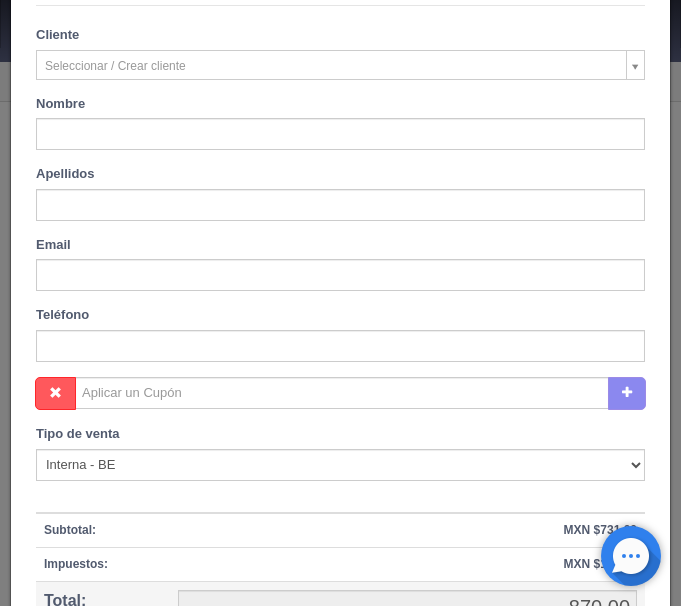 type on "[PERSON_NAME]" 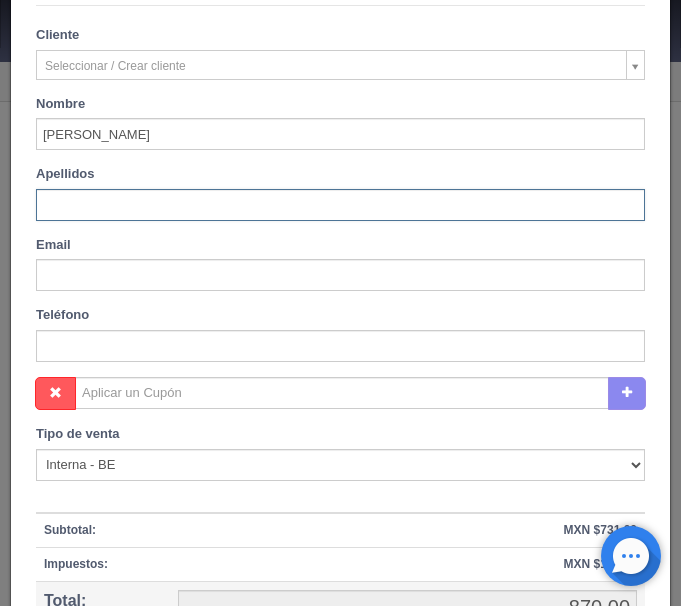 click at bounding box center [340, 205] 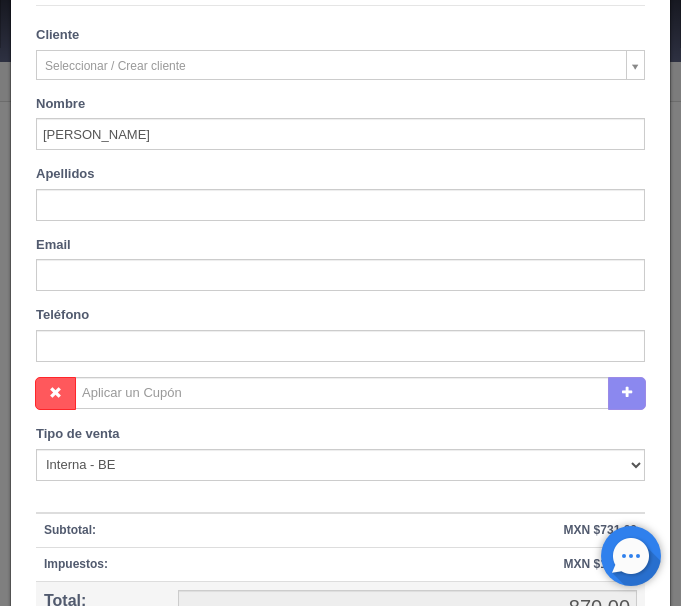 type on "[PERSON_NAME]" 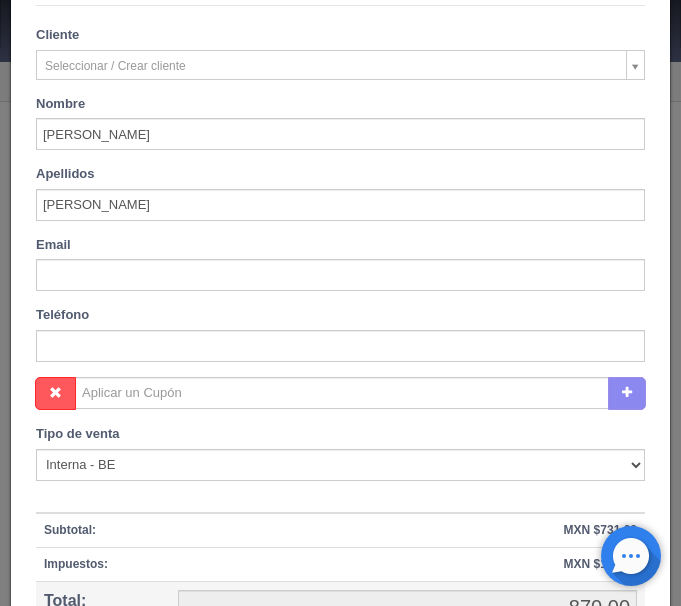 scroll, scrollTop: 815, scrollLeft: 0, axis: vertical 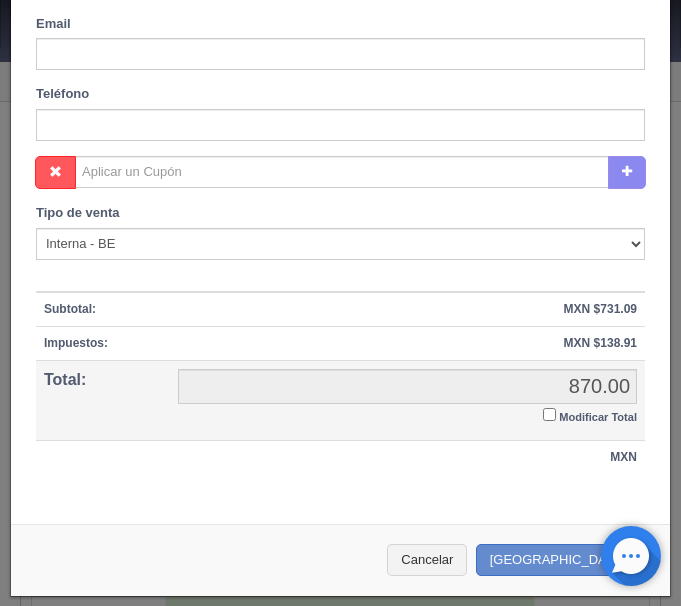 click on "Modificar Total" at bounding box center [549, 414] 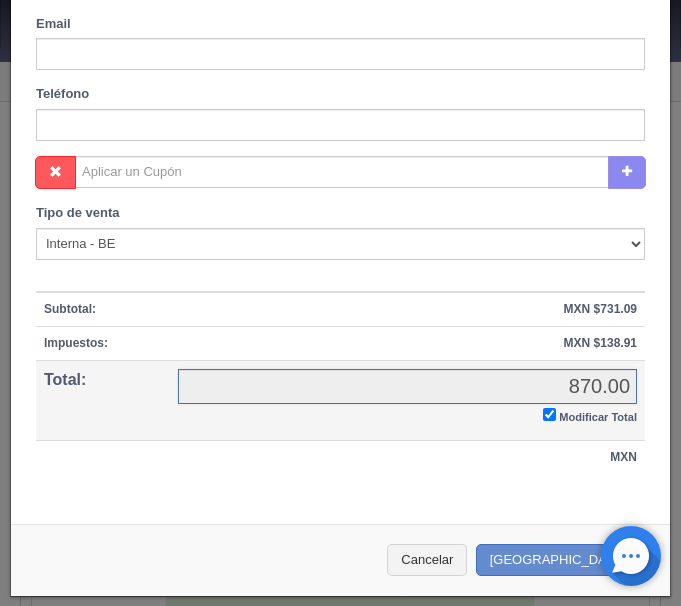 checkbox on "true" 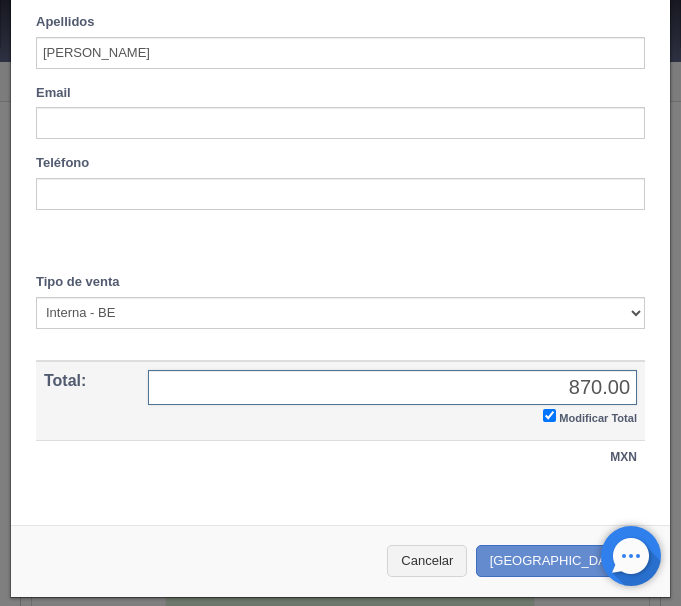 drag, startPoint x: 546, startPoint y: 384, endPoint x: 671, endPoint y: 381, distance: 125.035995 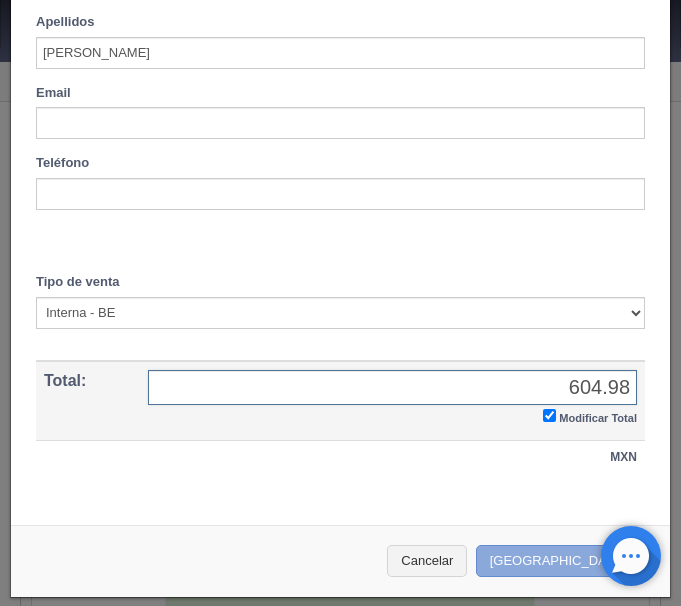 type on "604.98" 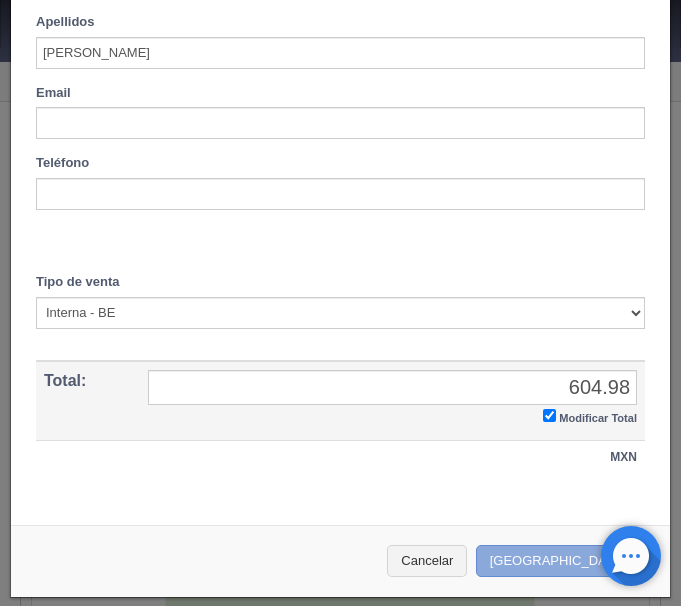 click on "Crear Reserva" at bounding box center [563, 561] 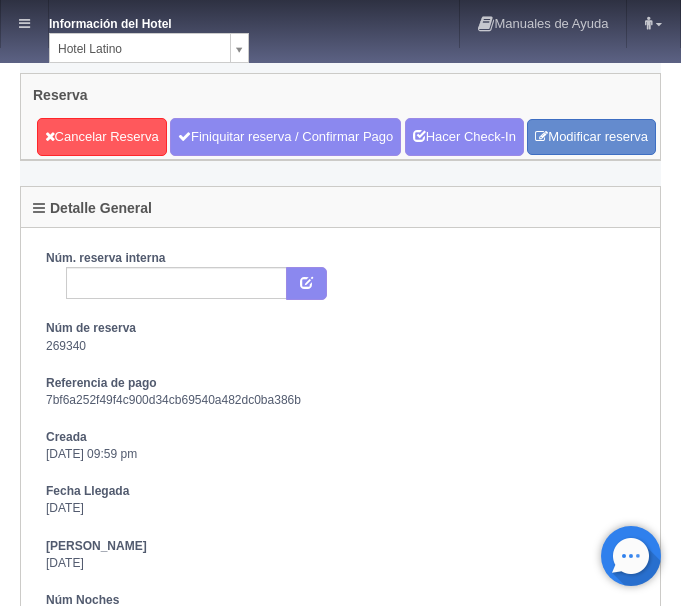 scroll, scrollTop: 0, scrollLeft: 0, axis: both 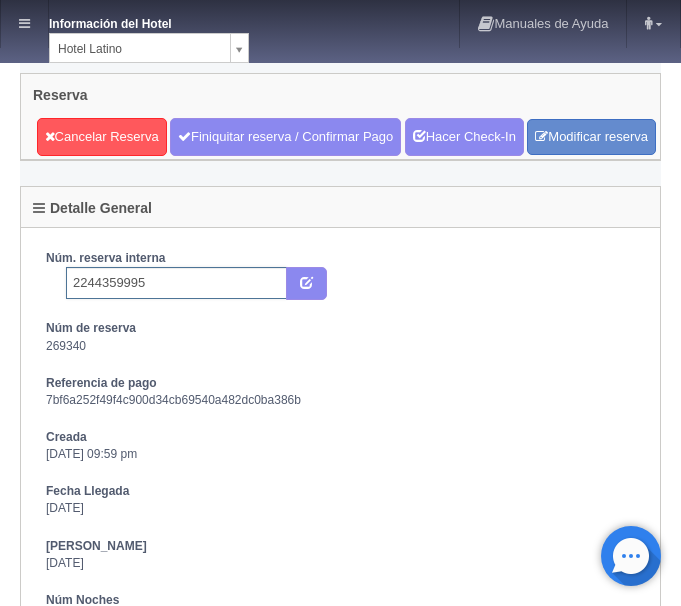 click on "2244359995" at bounding box center [176, 283] 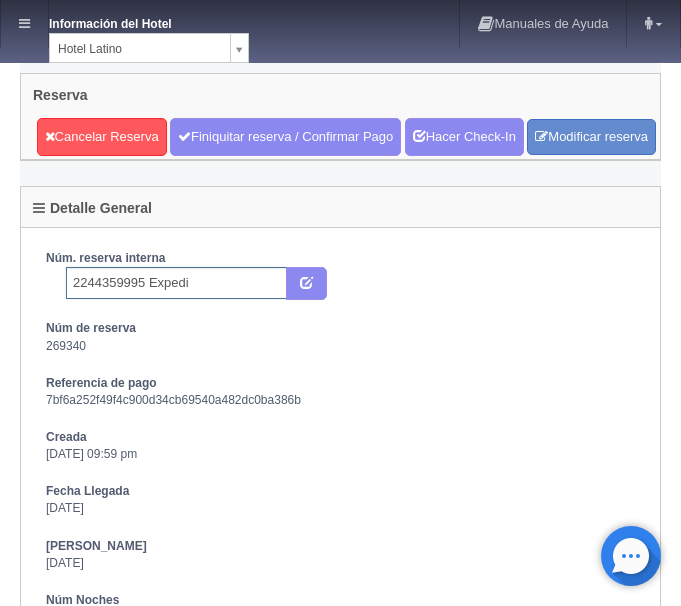 type on "2244359995 Expedia" 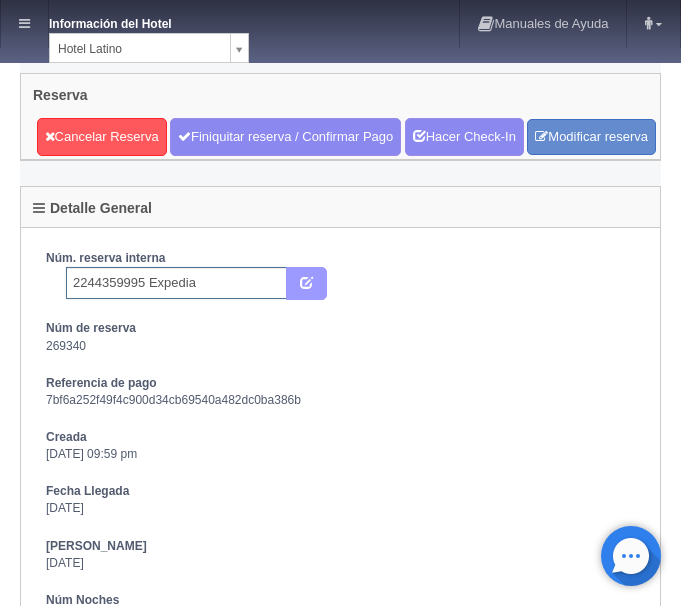 click at bounding box center (306, 281) 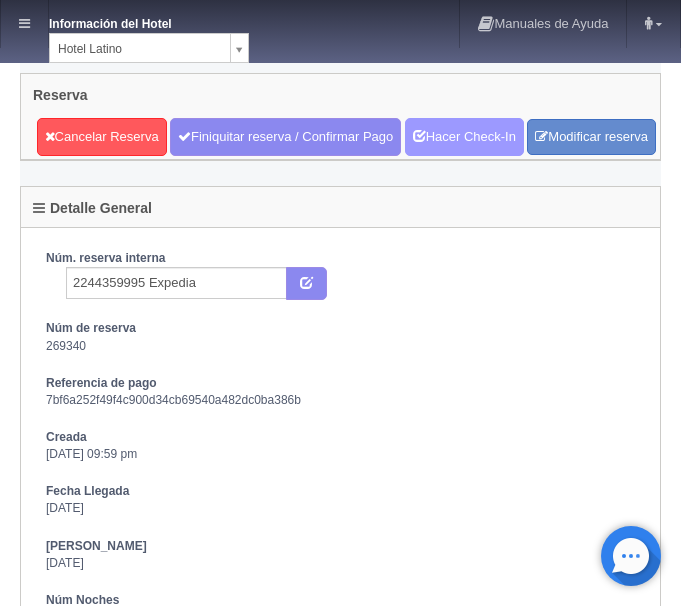 scroll, scrollTop: 0, scrollLeft: 0, axis: both 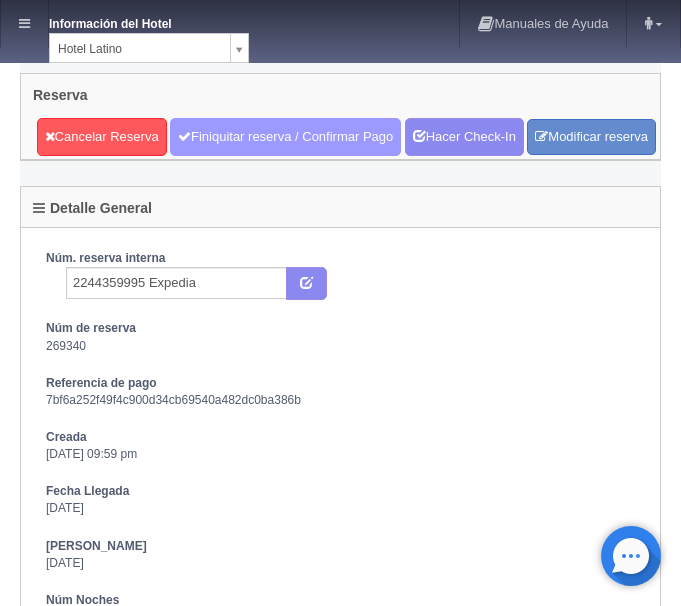 click on "Finiquitar reserva / Confirmar Pago" at bounding box center (285, 137) 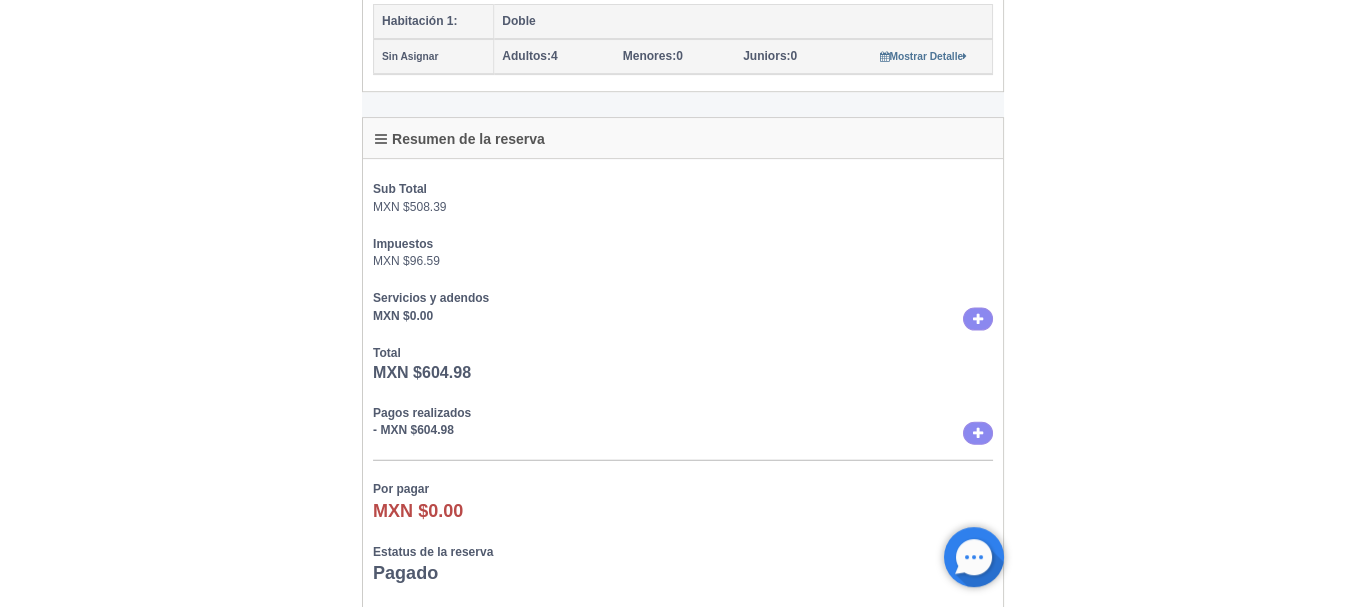 scroll, scrollTop: 612, scrollLeft: 0, axis: vertical 